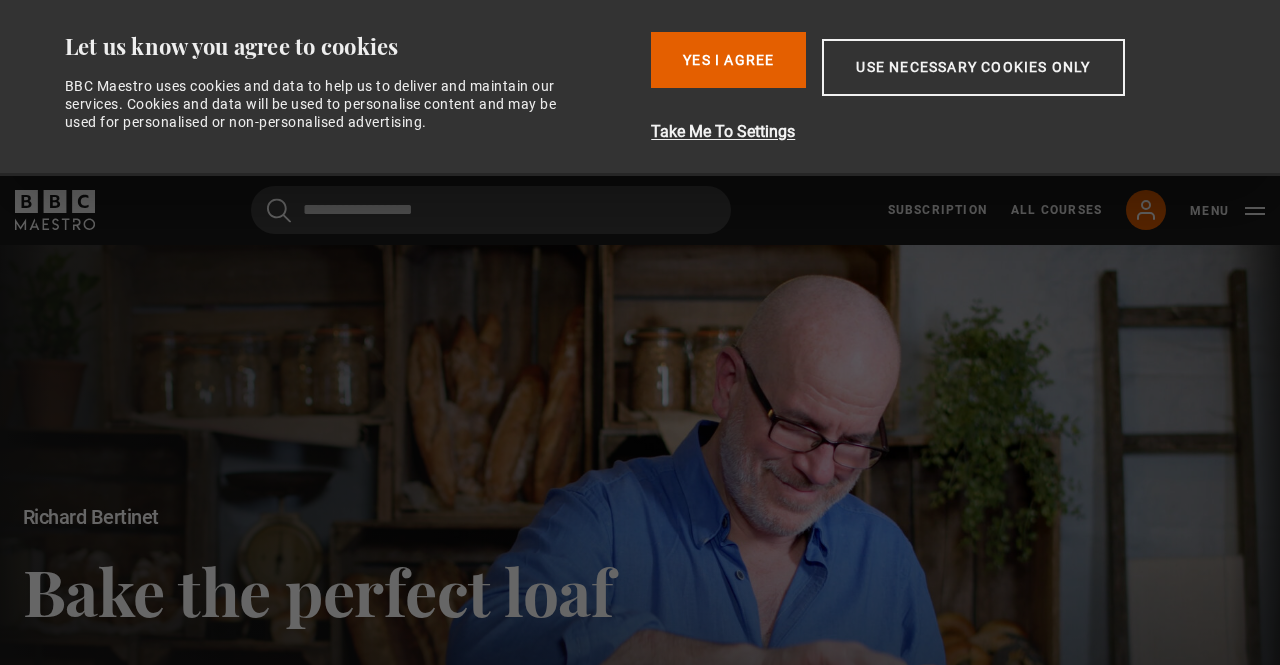 scroll, scrollTop: 0, scrollLeft: 0, axis: both 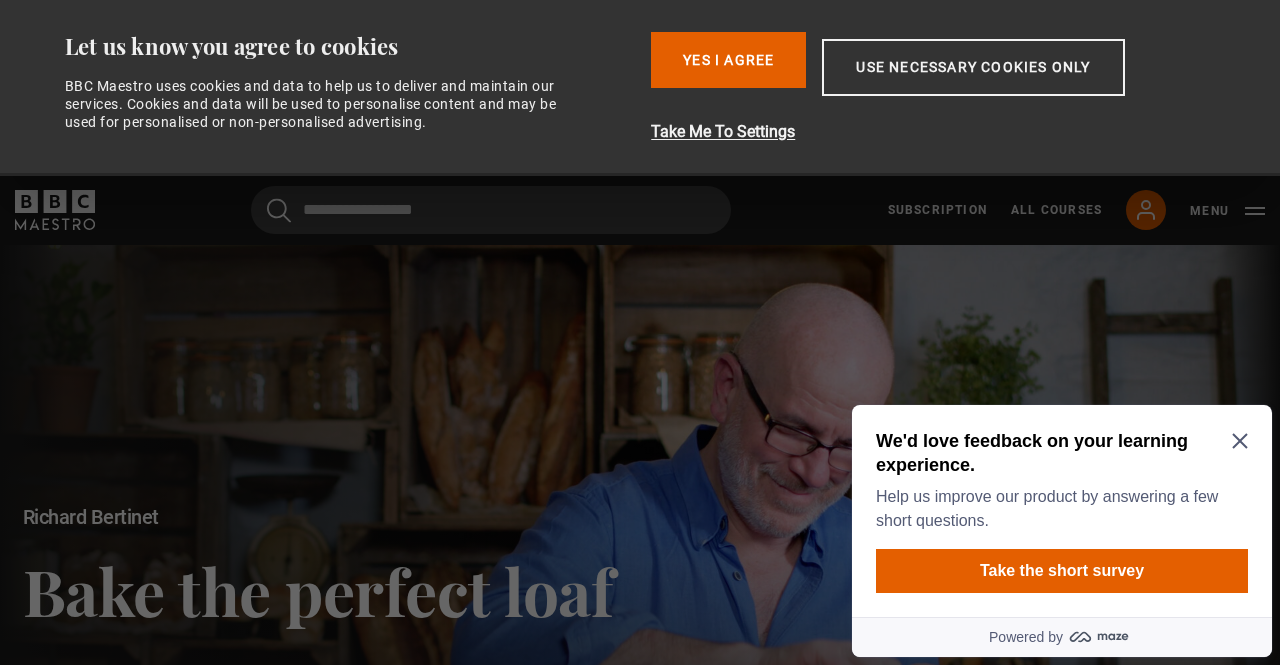 click 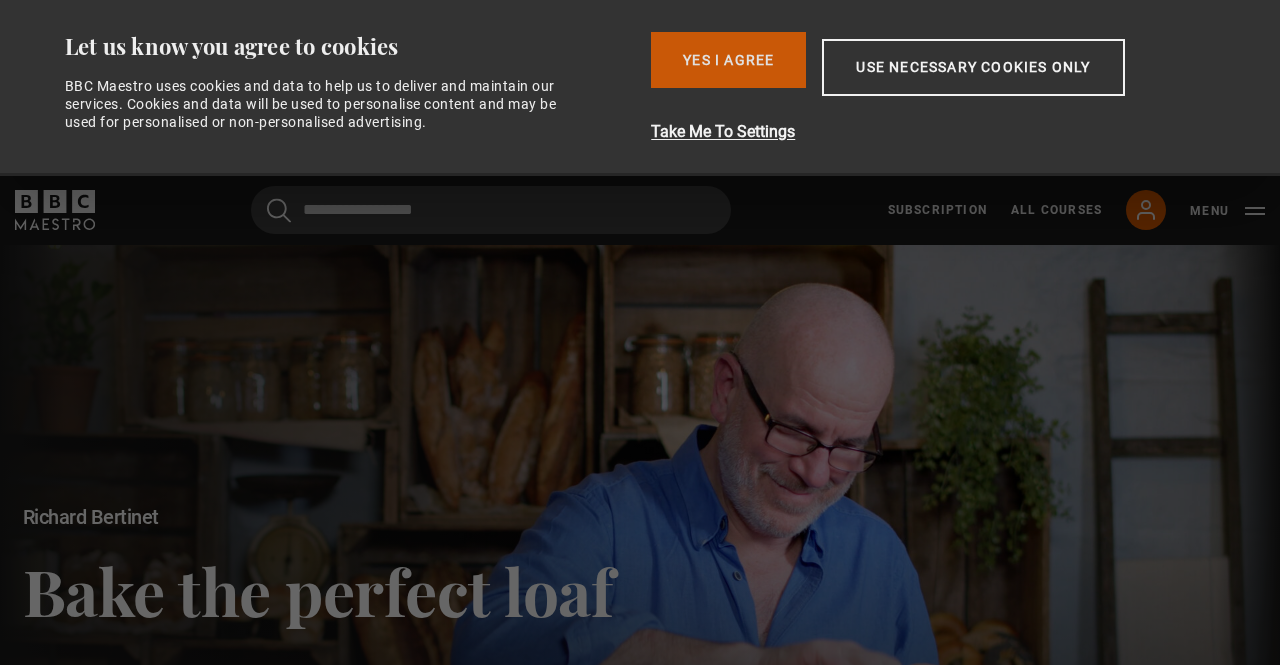 click on "Yes I Agree" at bounding box center (728, 60) 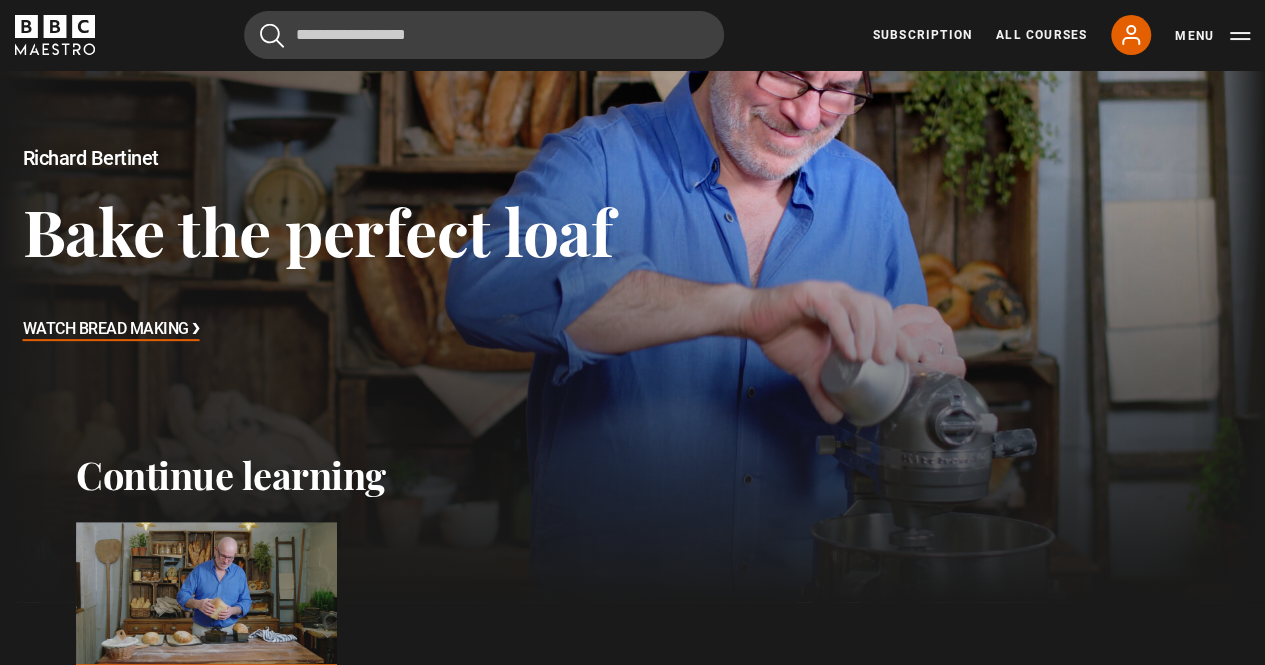 scroll, scrollTop: 0, scrollLeft: 0, axis: both 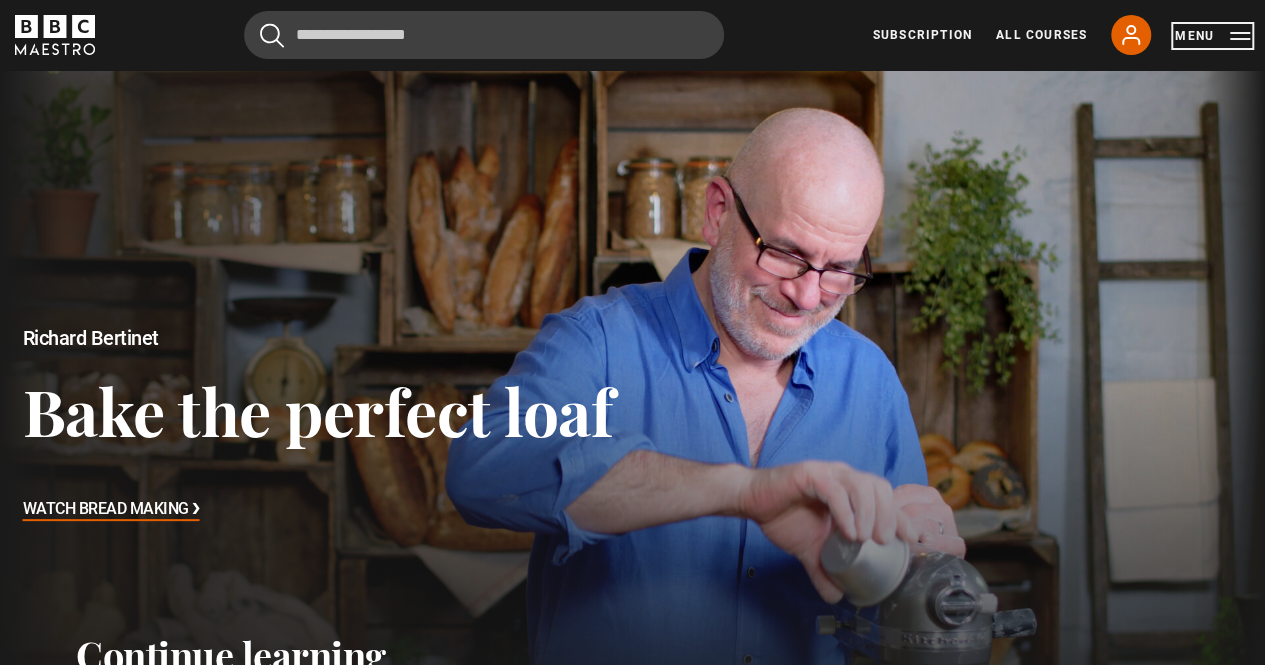 click on "Menu" at bounding box center (1212, 36) 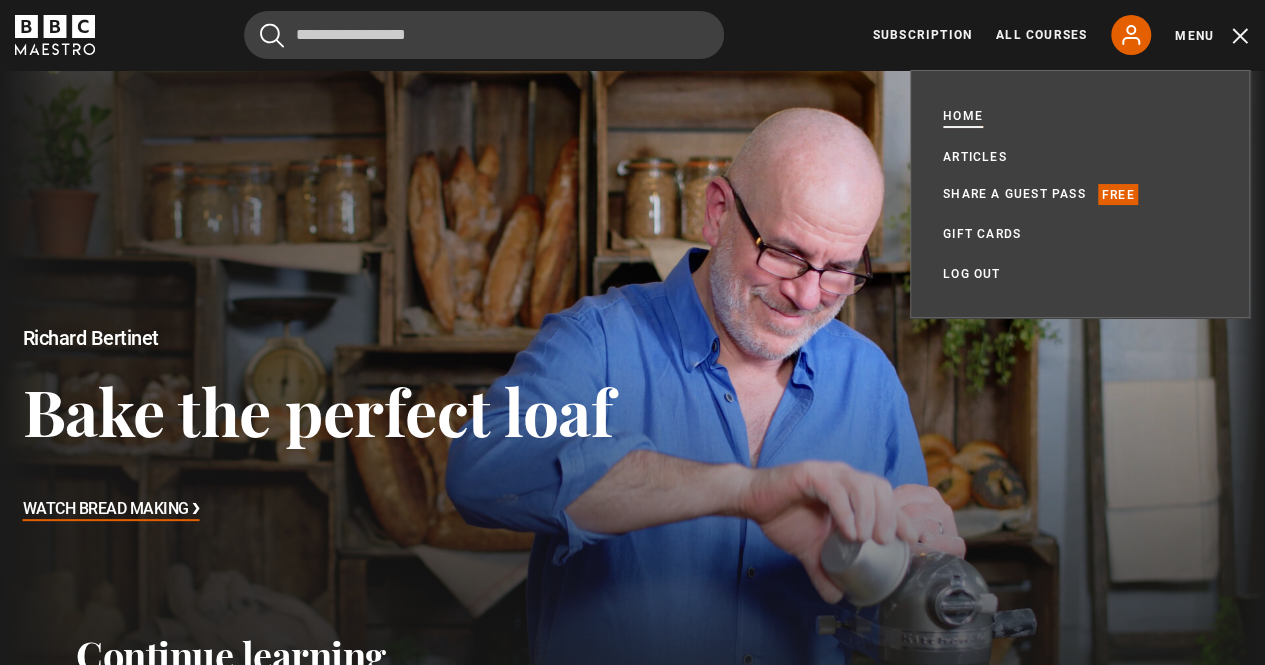 click on "Home" at bounding box center (963, 117) 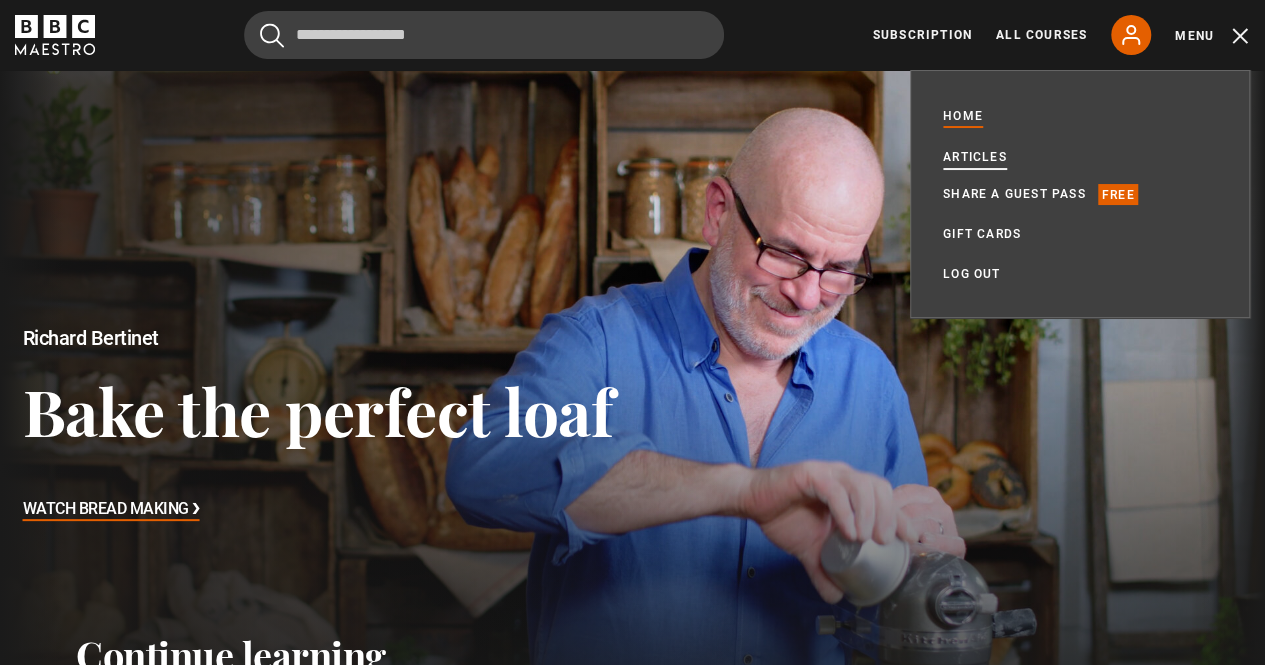 click on "Articles" at bounding box center [975, 157] 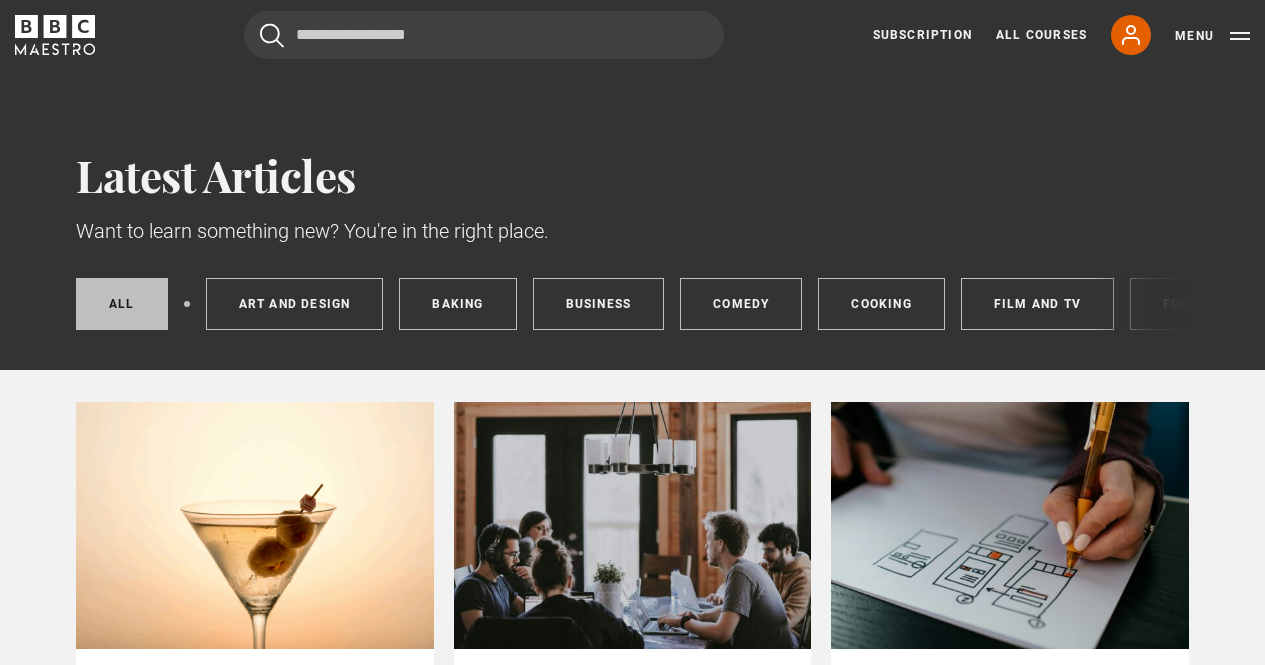 scroll, scrollTop: 0, scrollLeft: 0, axis: both 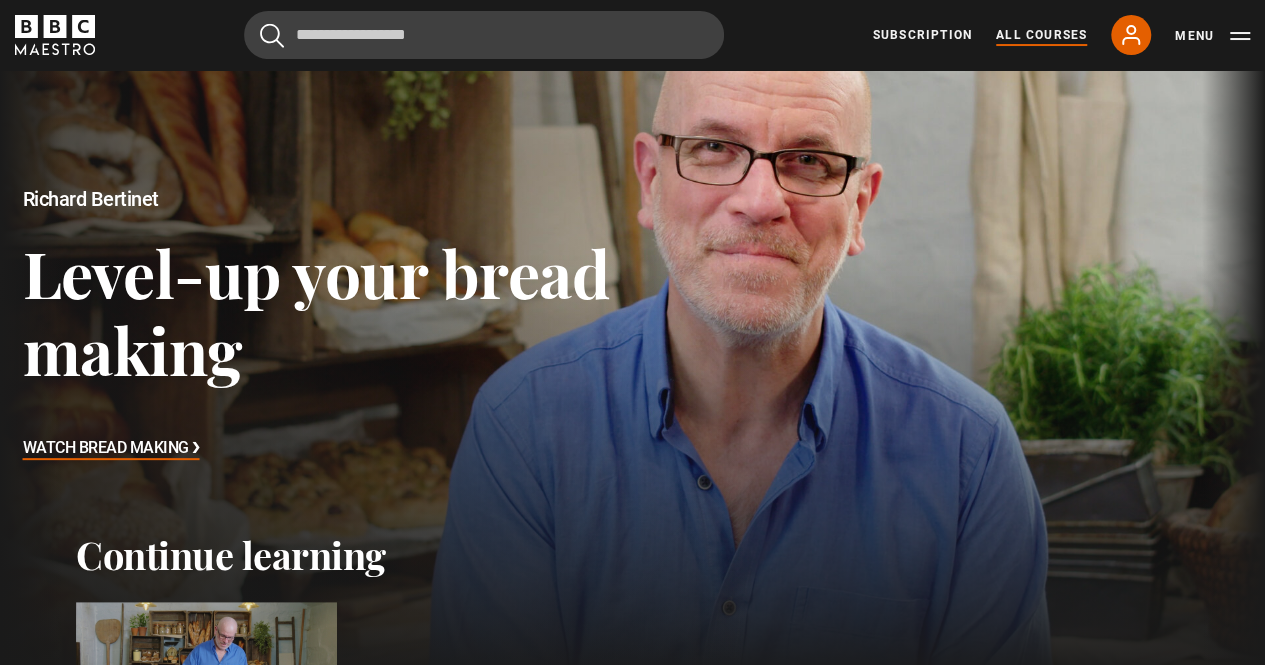 click on "All Courses" at bounding box center (1041, 35) 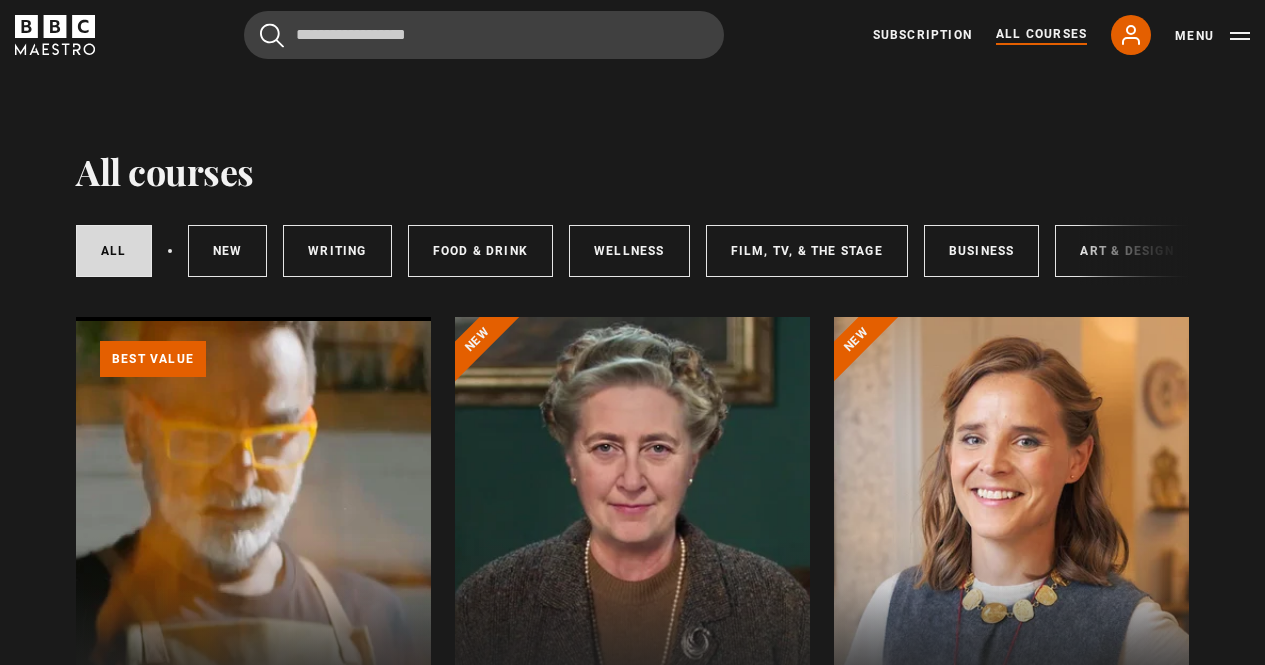 scroll, scrollTop: 0, scrollLeft: 0, axis: both 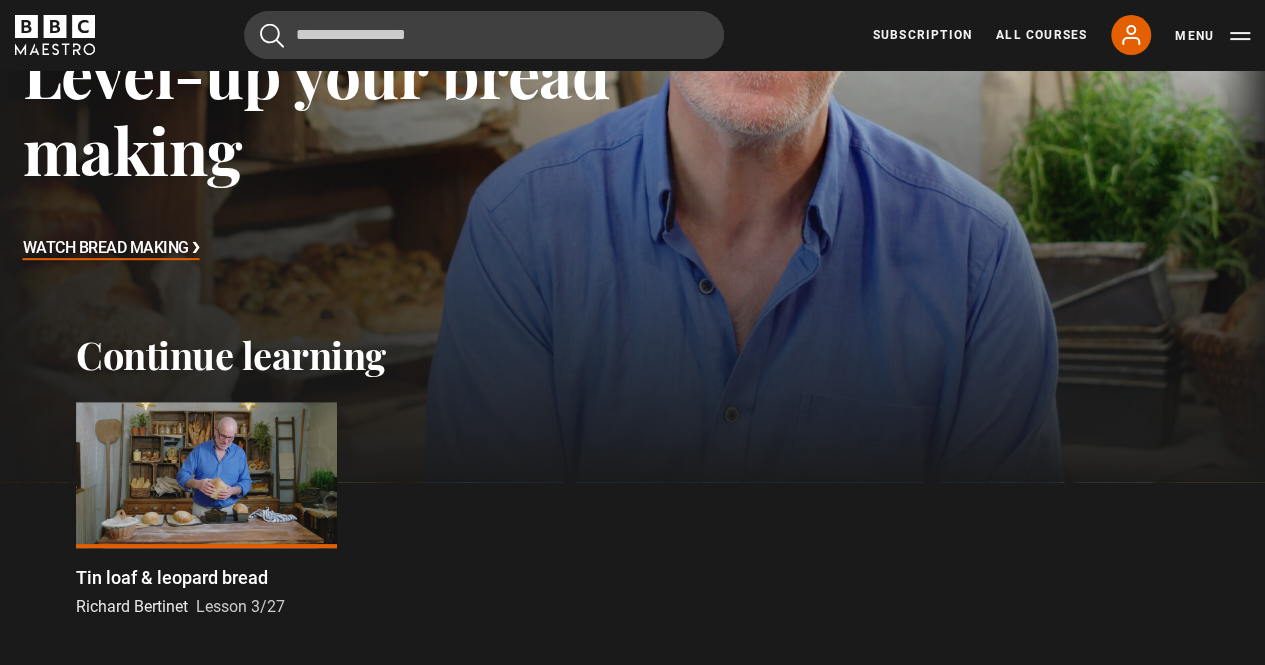 click on "Watch
Bread Making ❯" at bounding box center (111, 249) 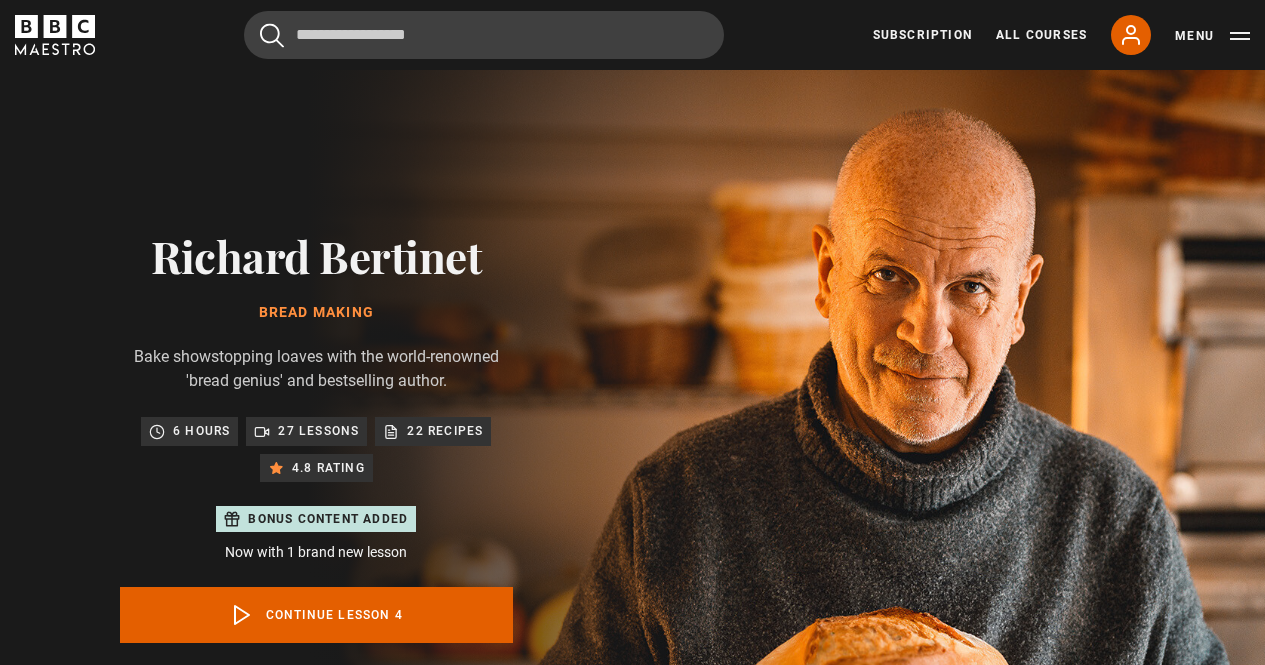 scroll, scrollTop: 884, scrollLeft: 0, axis: vertical 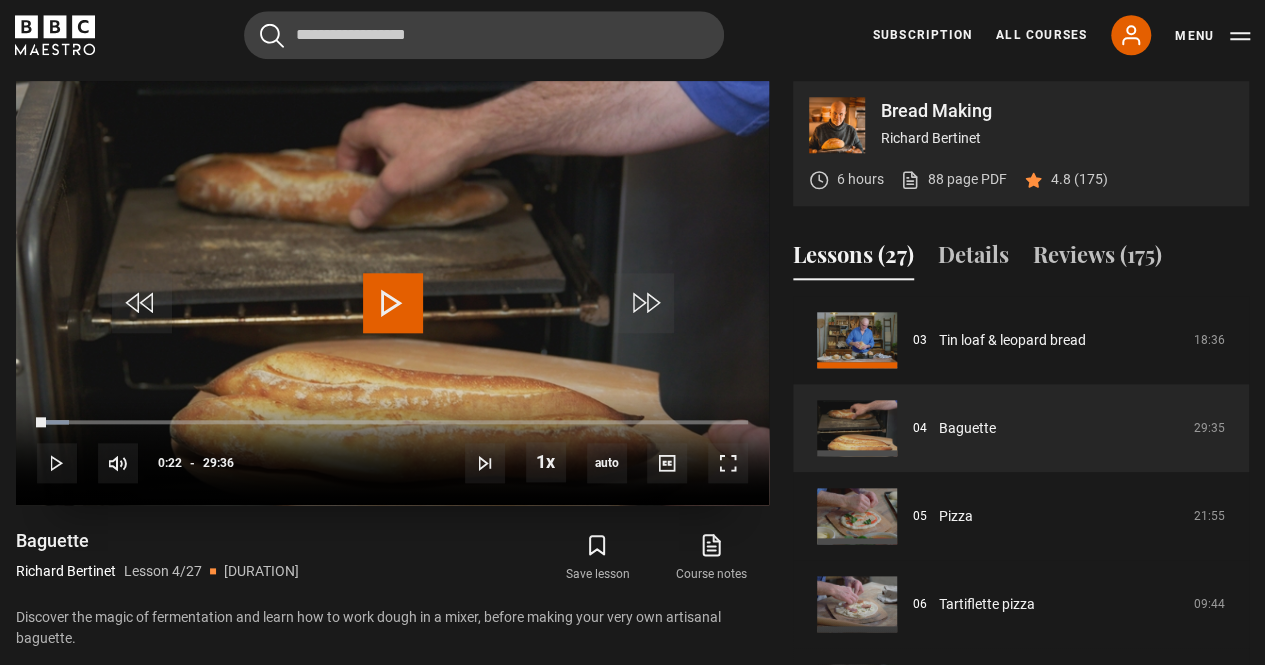 click on "10s Skip Back 10 seconds Play 10s Skip Forward 10 seconds Loaded :  4.50% 00:22 Play Mute Current Time  0:22 - Duration  29:36
Richard Bertinet
Lesson 4
Baguette
1x Playback Rate 2x 1.5x 1x , selected 0.5x auto Quality 360p 720p 1080p 2160p Auto , selected Captions captions off , selected English  Captions" at bounding box center [392, 449] 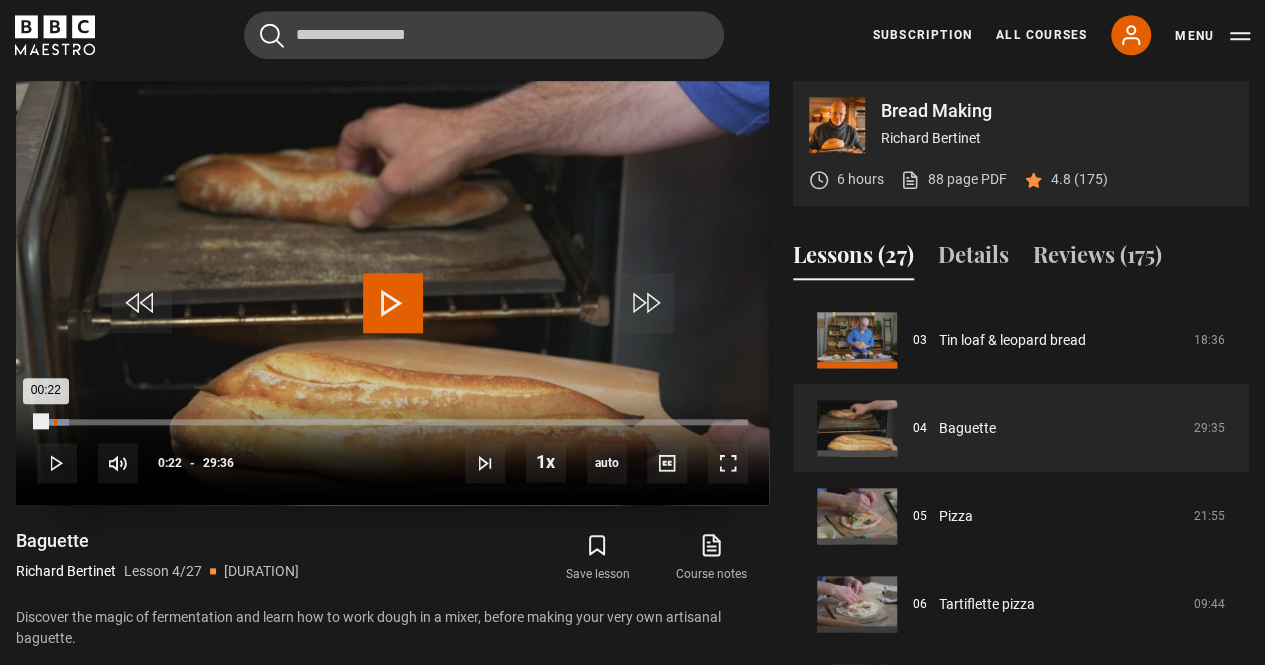 click on "Loaded :  4.50% 00:42 00:22" at bounding box center [392, 422] 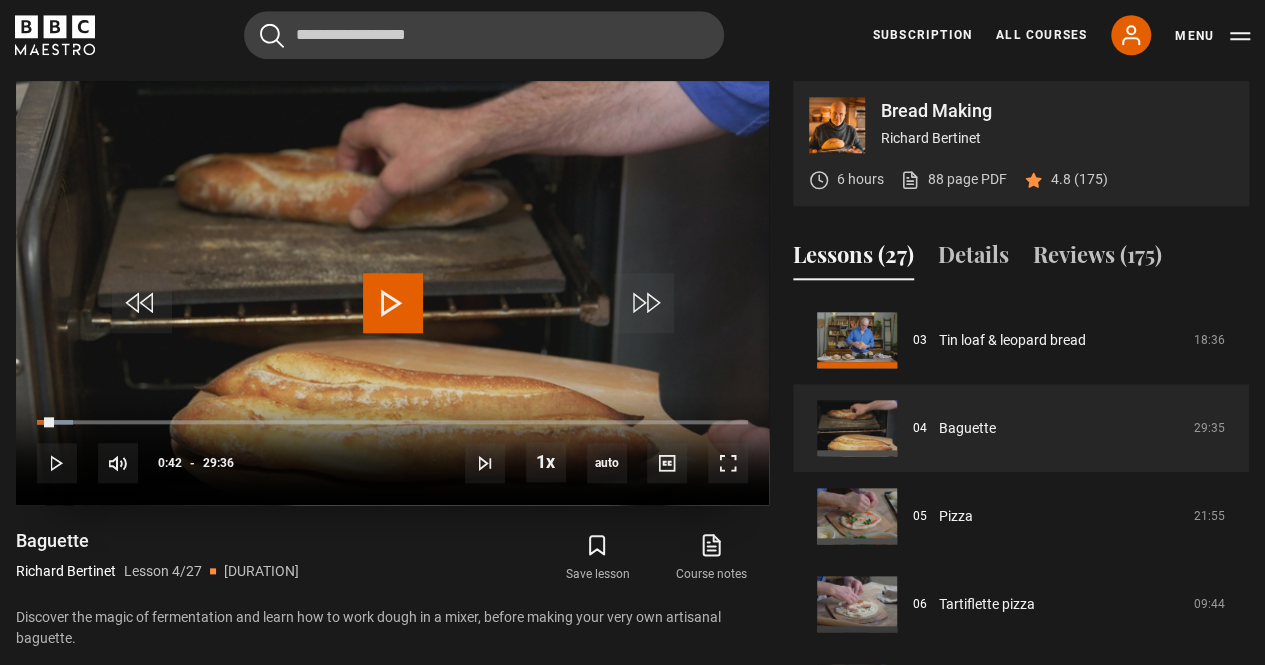 click at bounding box center (393, 303) 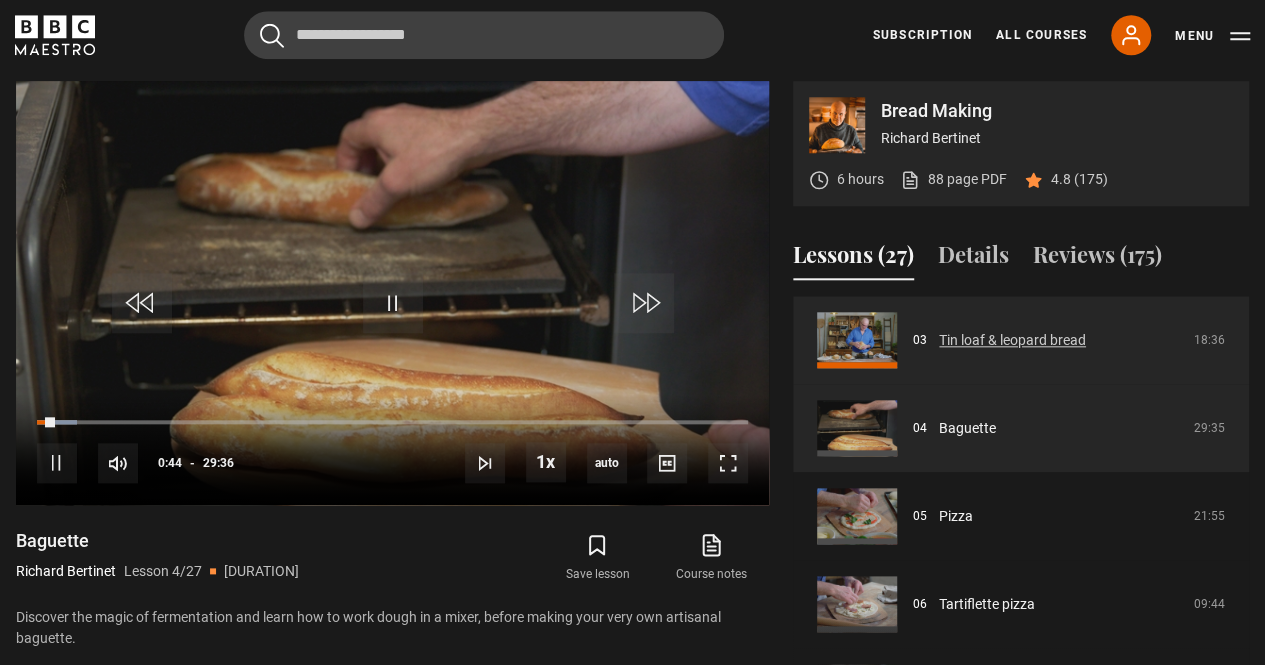 scroll, scrollTop: 0, scrollLeft: 0, axis: both 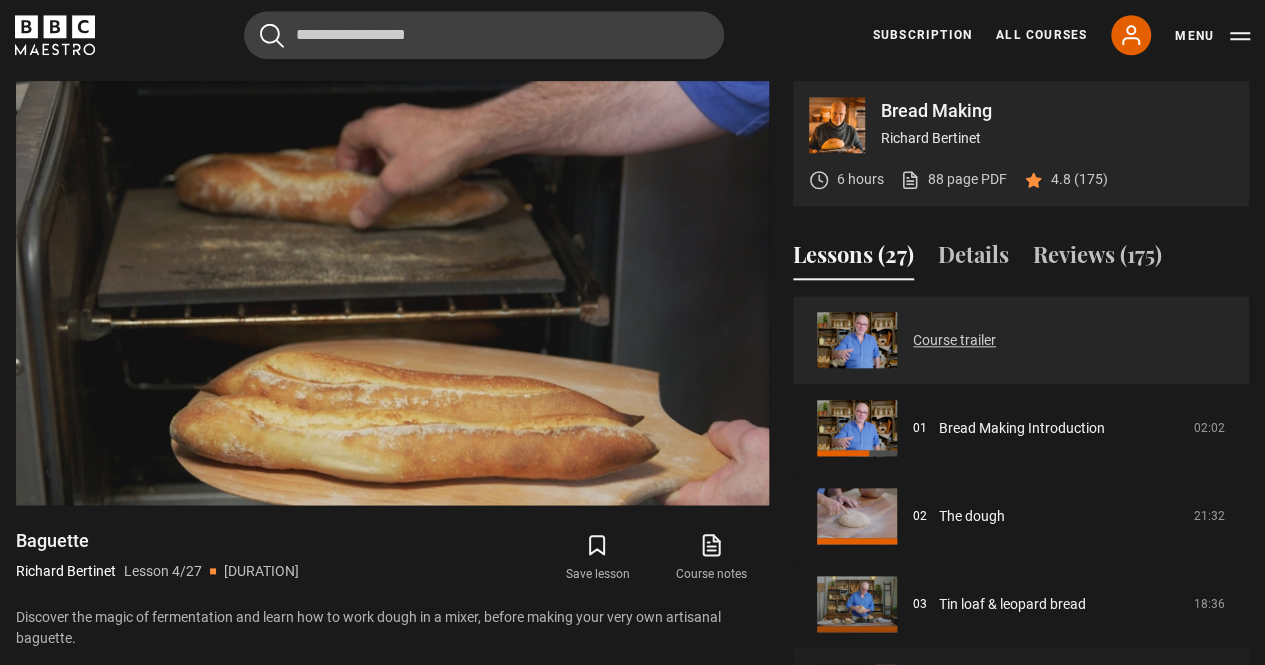 click on "Course trailer" at bounding box center (954, 340) 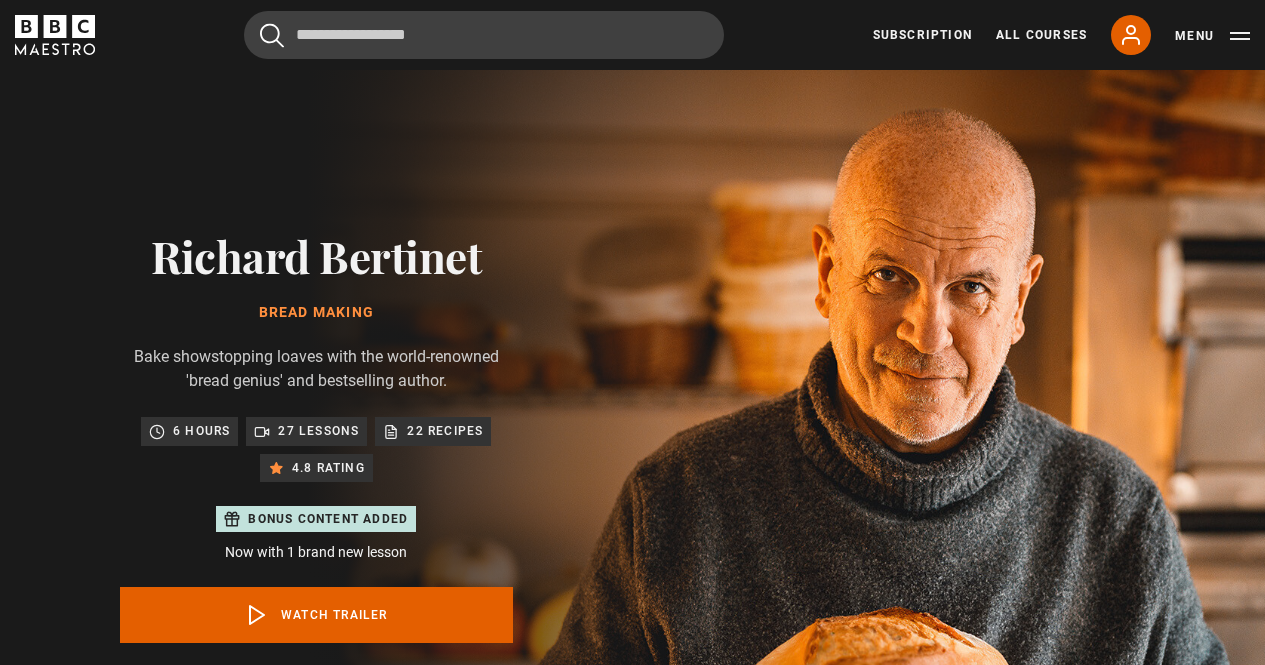 scroll, scrollTop: 884, scrollLeft: 0, axis: vertical 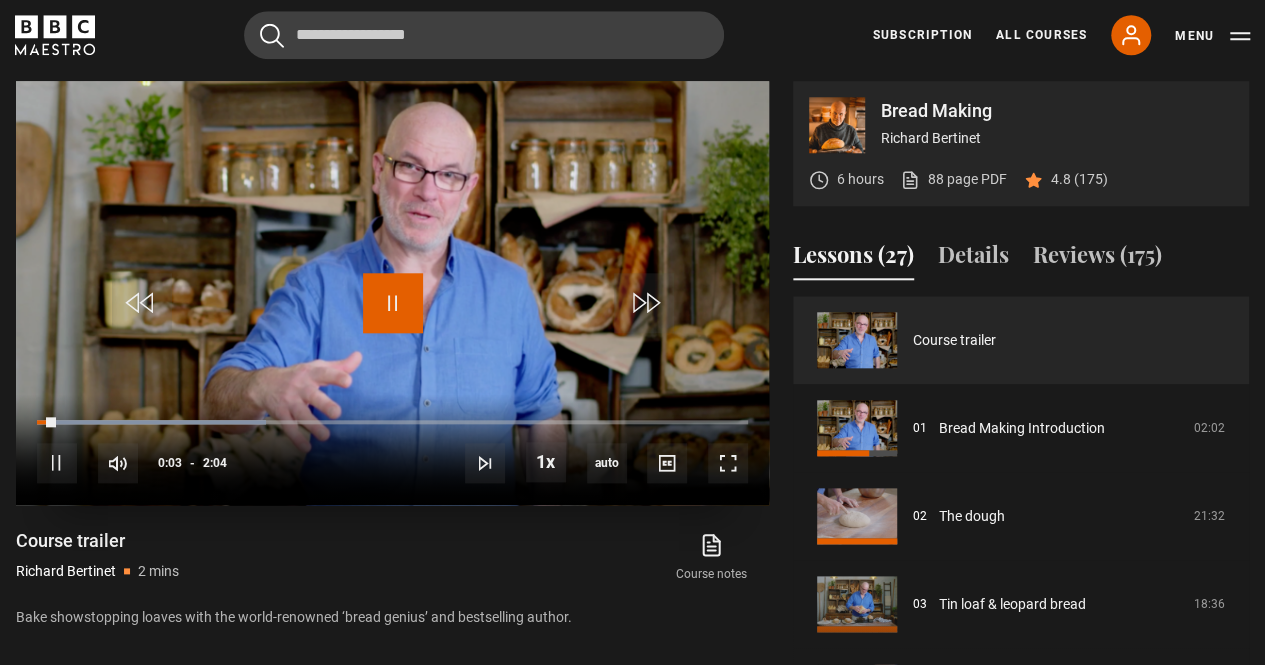 click at bounding box center [393, 303] 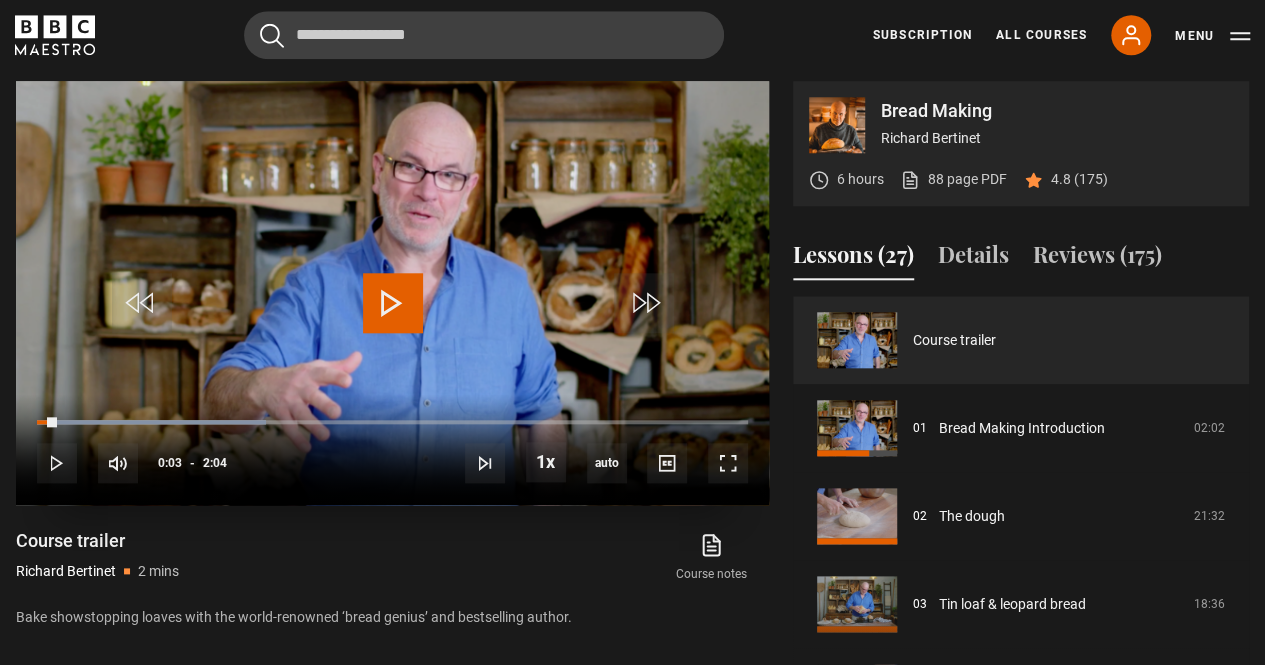 click at bounding box center (393, 303) 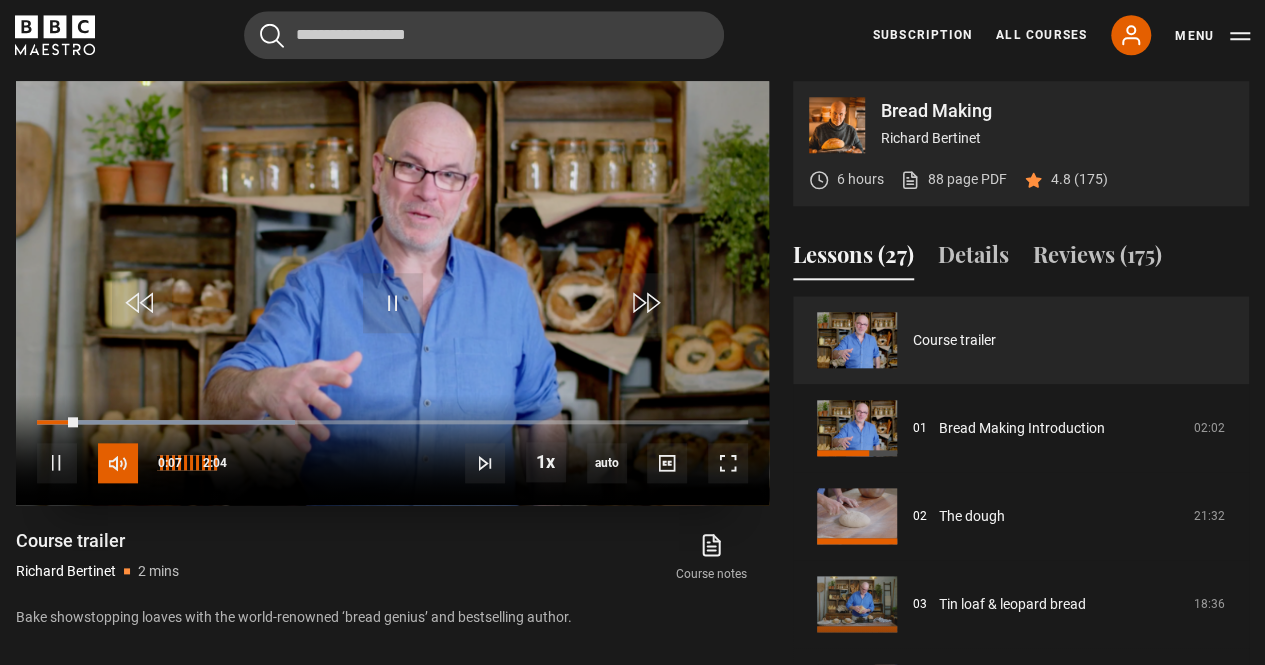 click at bounding box center [118, 463] 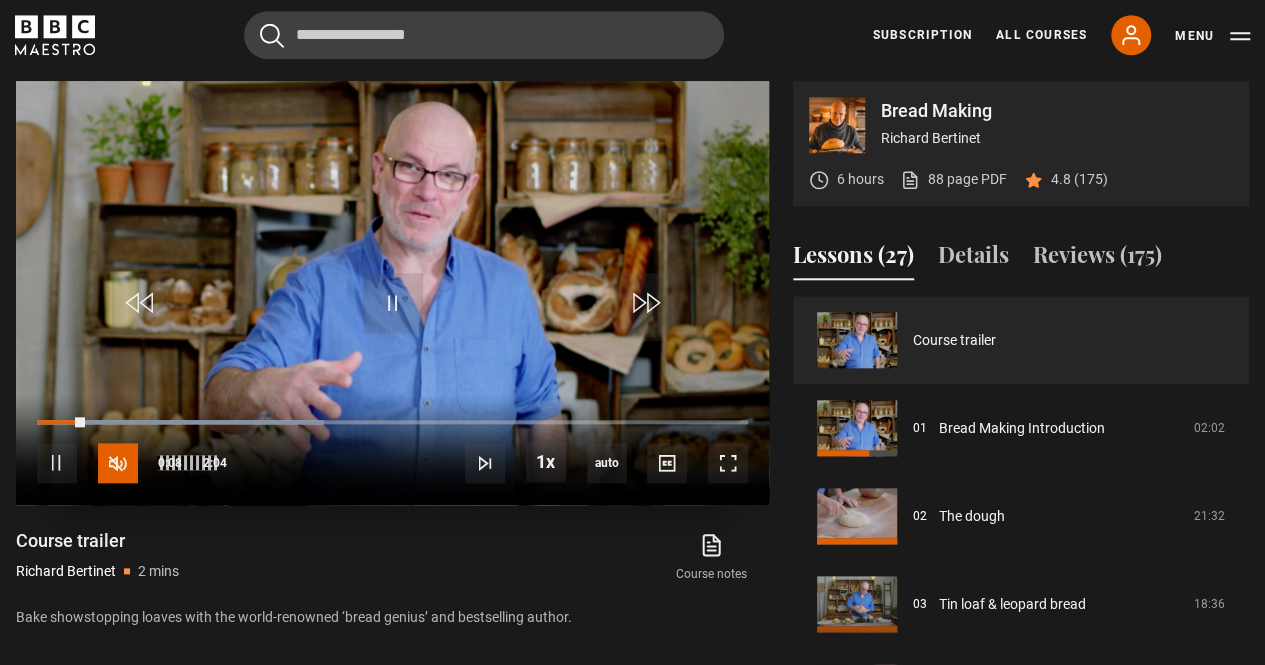 click at bounding box center [118, 463] 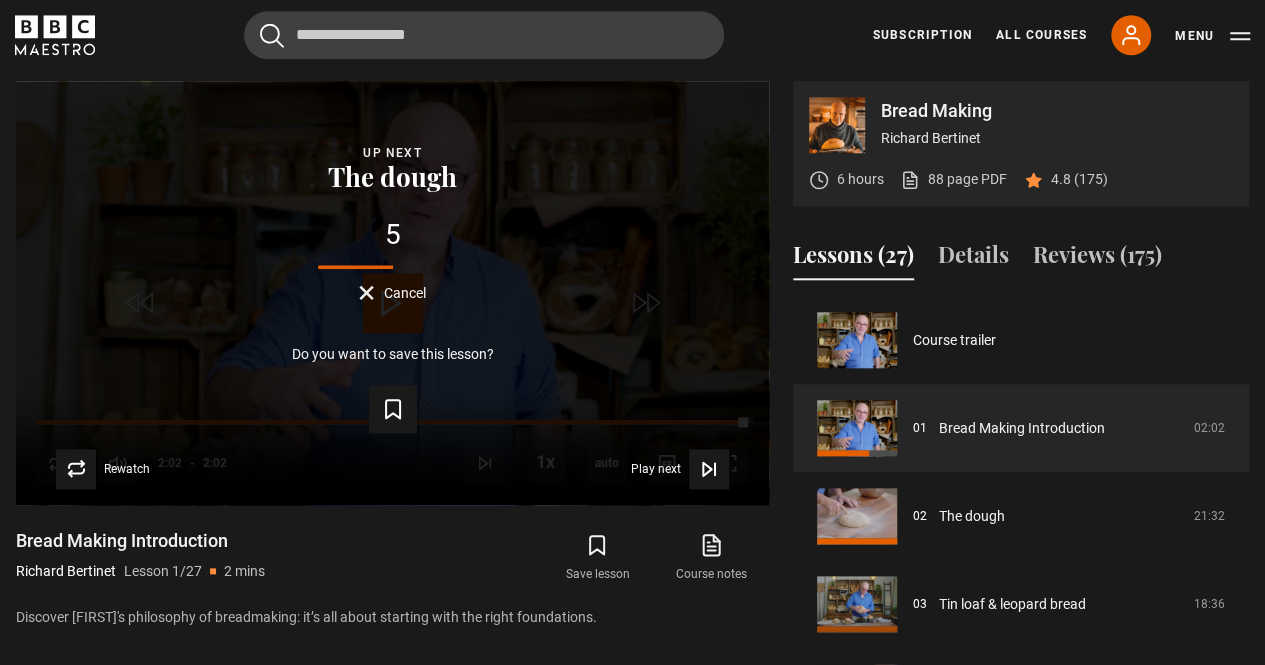 click on "Bread Making
Richard Bertinet
6 hours
88 page PDF
(opens in new tab)
4.8 (175)" at bounding box center [1021, 147] 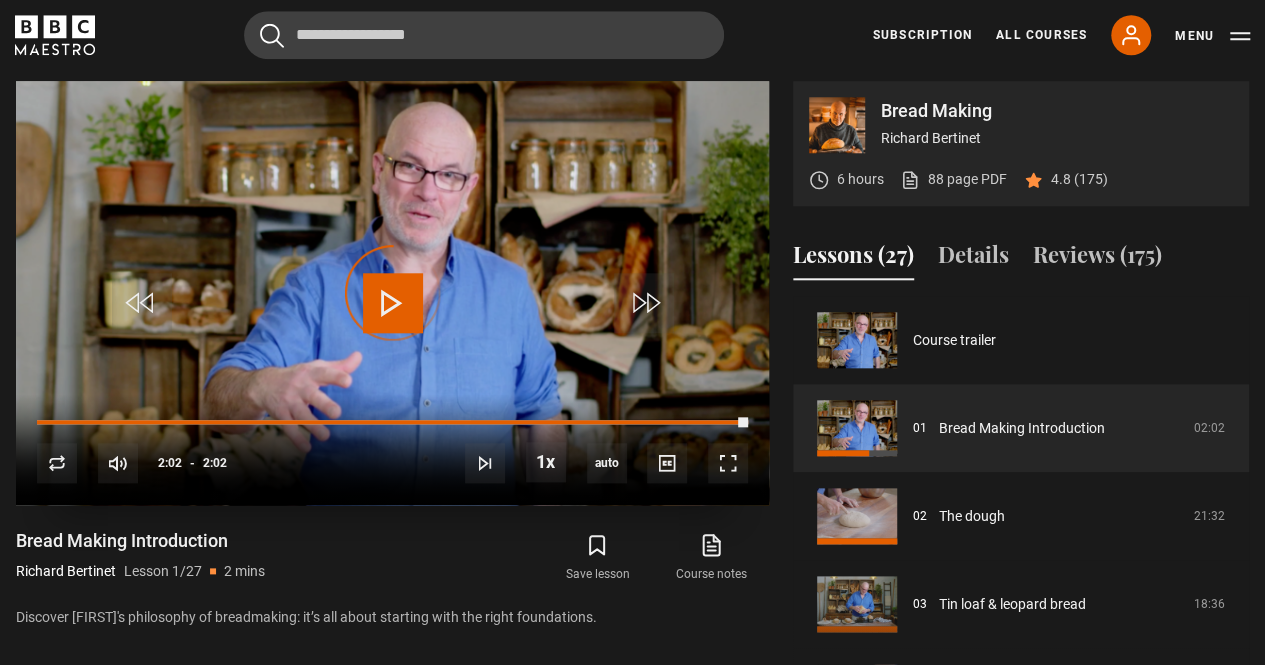 click on "Video Player is loading." at bounding box center (393, 293) 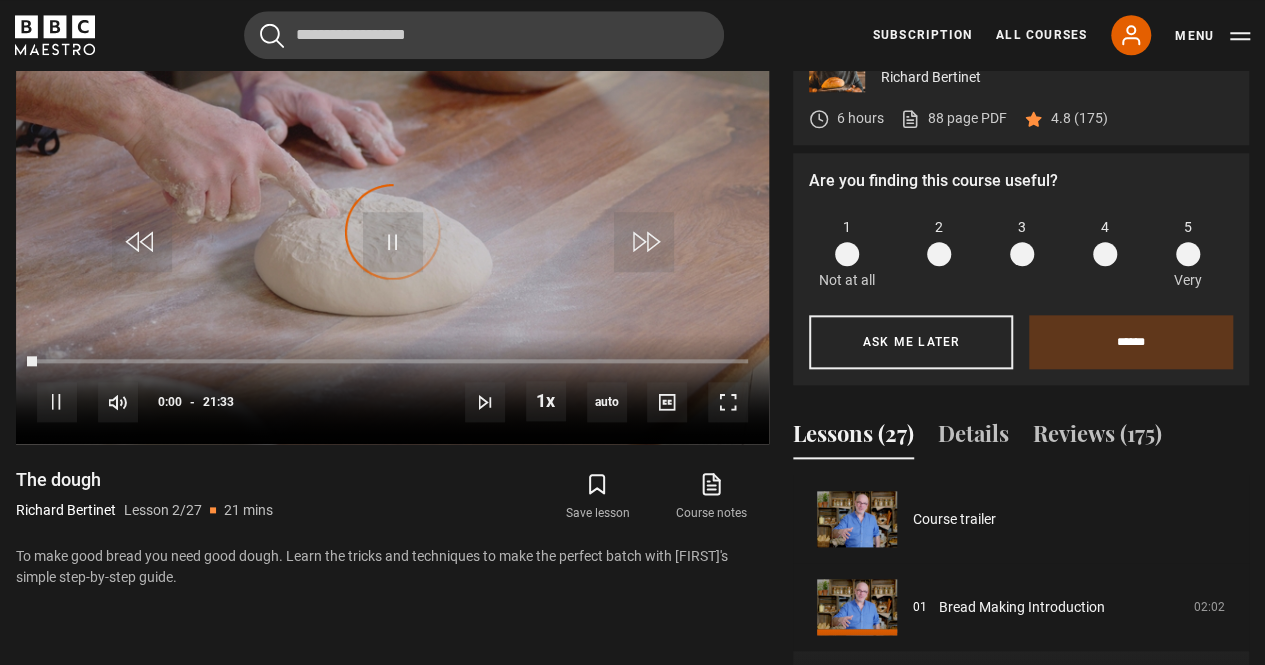scroll, scrollTop: 947, scrollLeft: 0, axis: vertical 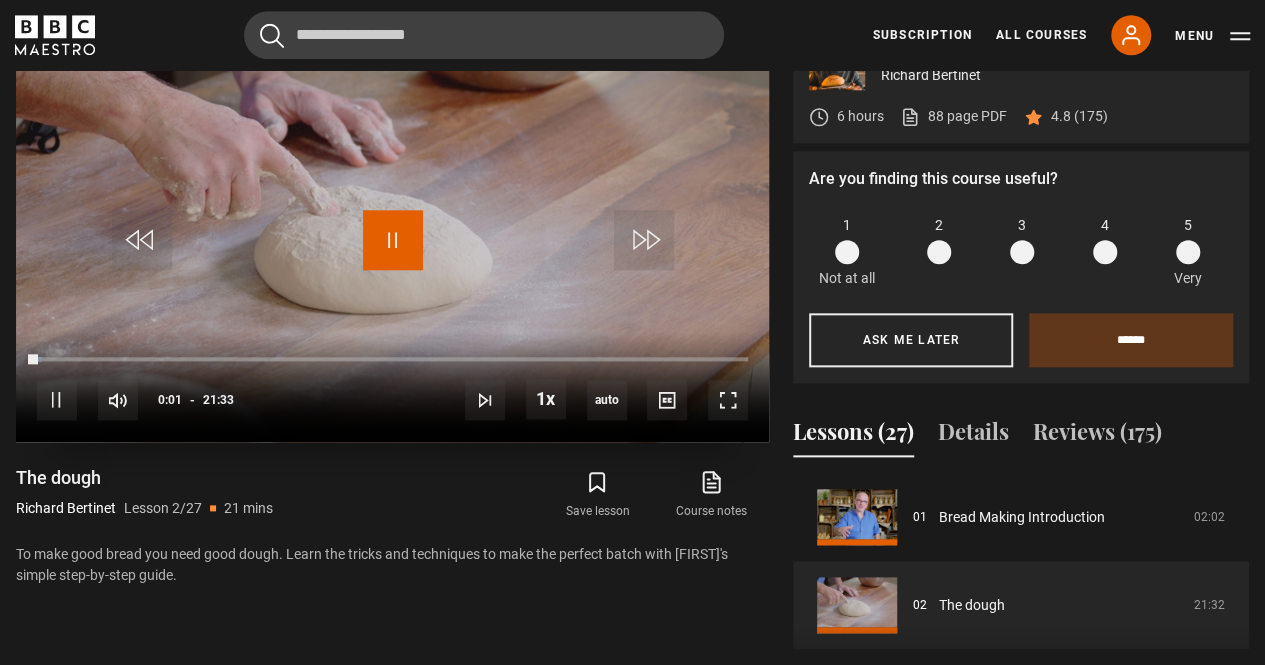 click at bounding box center [393, 240] 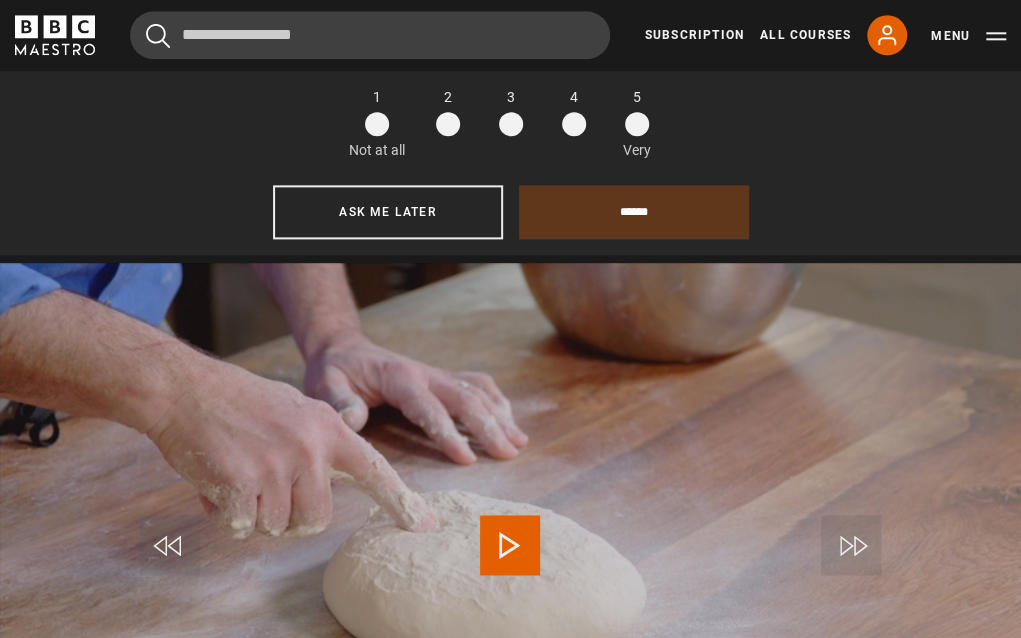 scroll, scrollTop: 0, scrollLeft: 0, axis: both 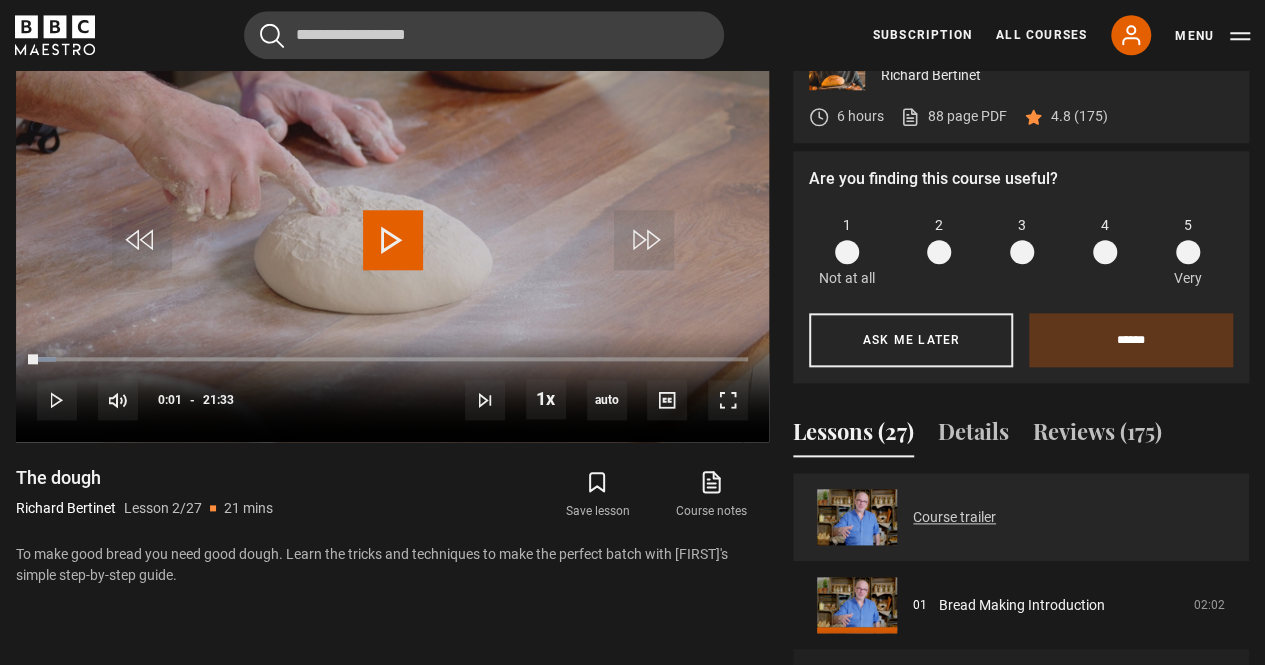 click on "Course trailer" at bounding box center [954, 517] 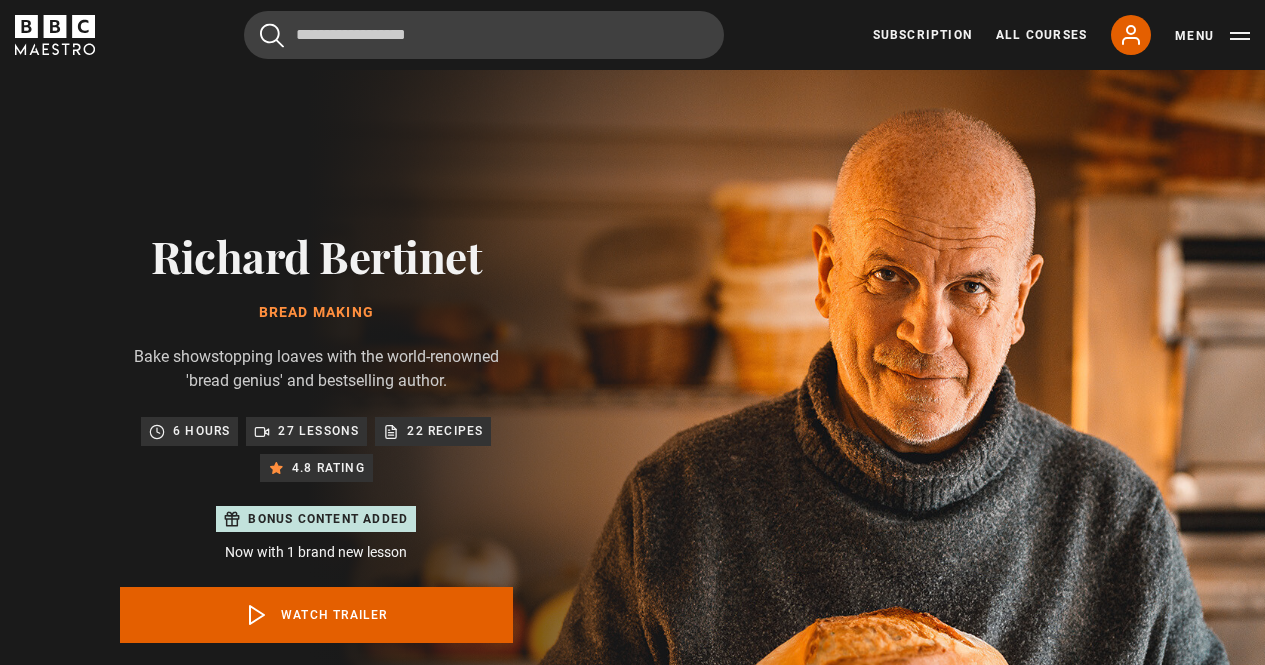 scroll, scrollTop: 884, scrollLeft: 0, axis: vertical 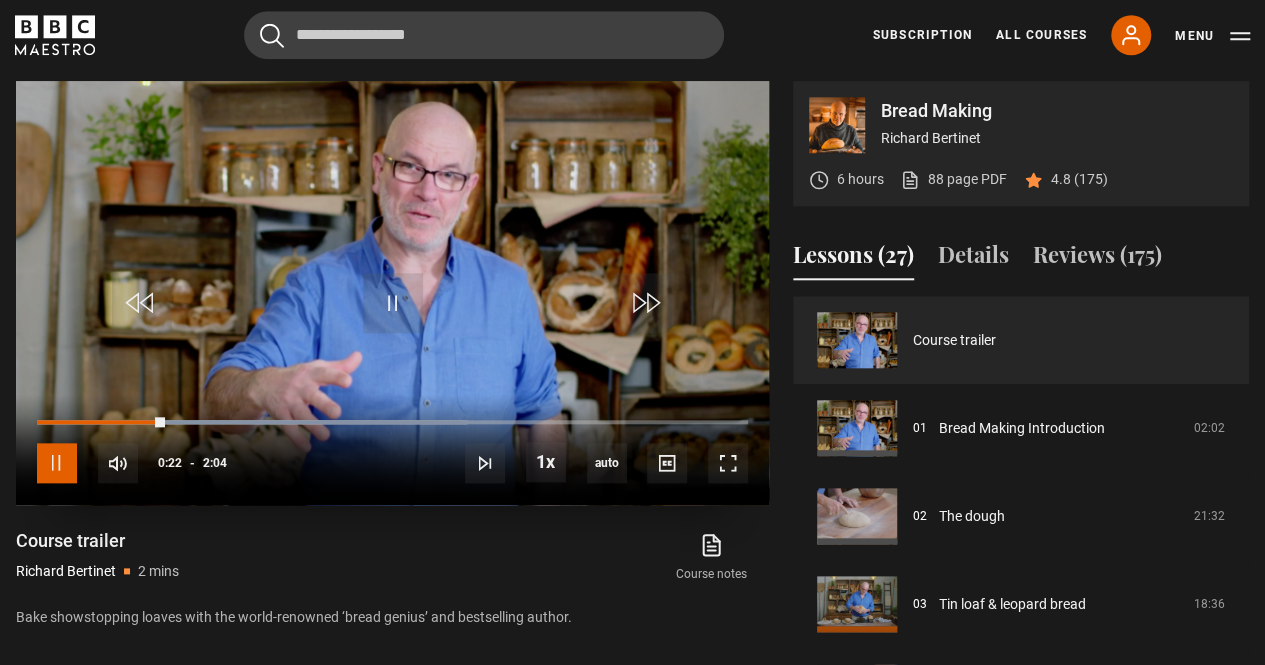click at bounding box center [57, 463] 